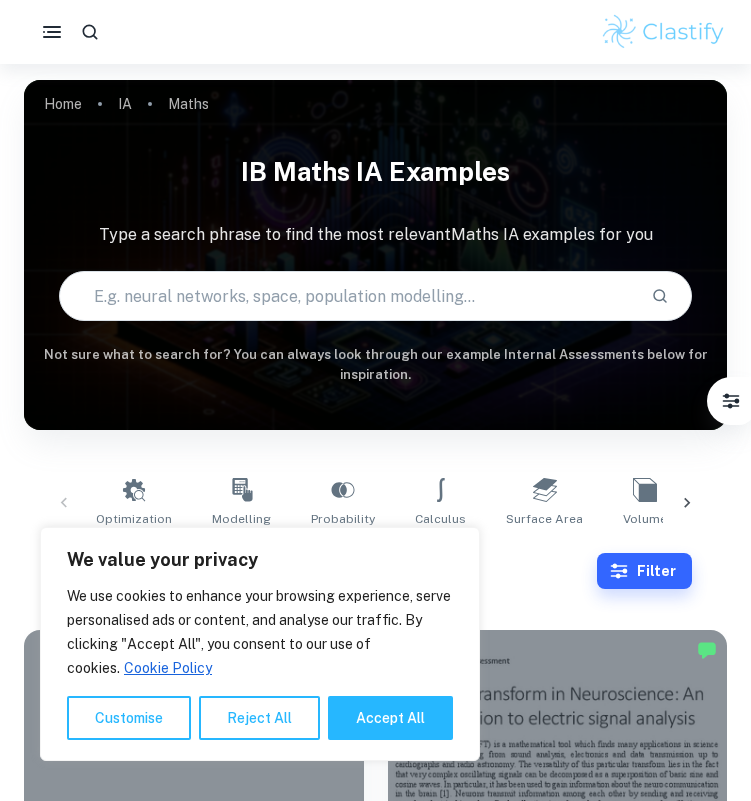 scroll, scrollTop: 0, scrollLeft: 0, axis: both 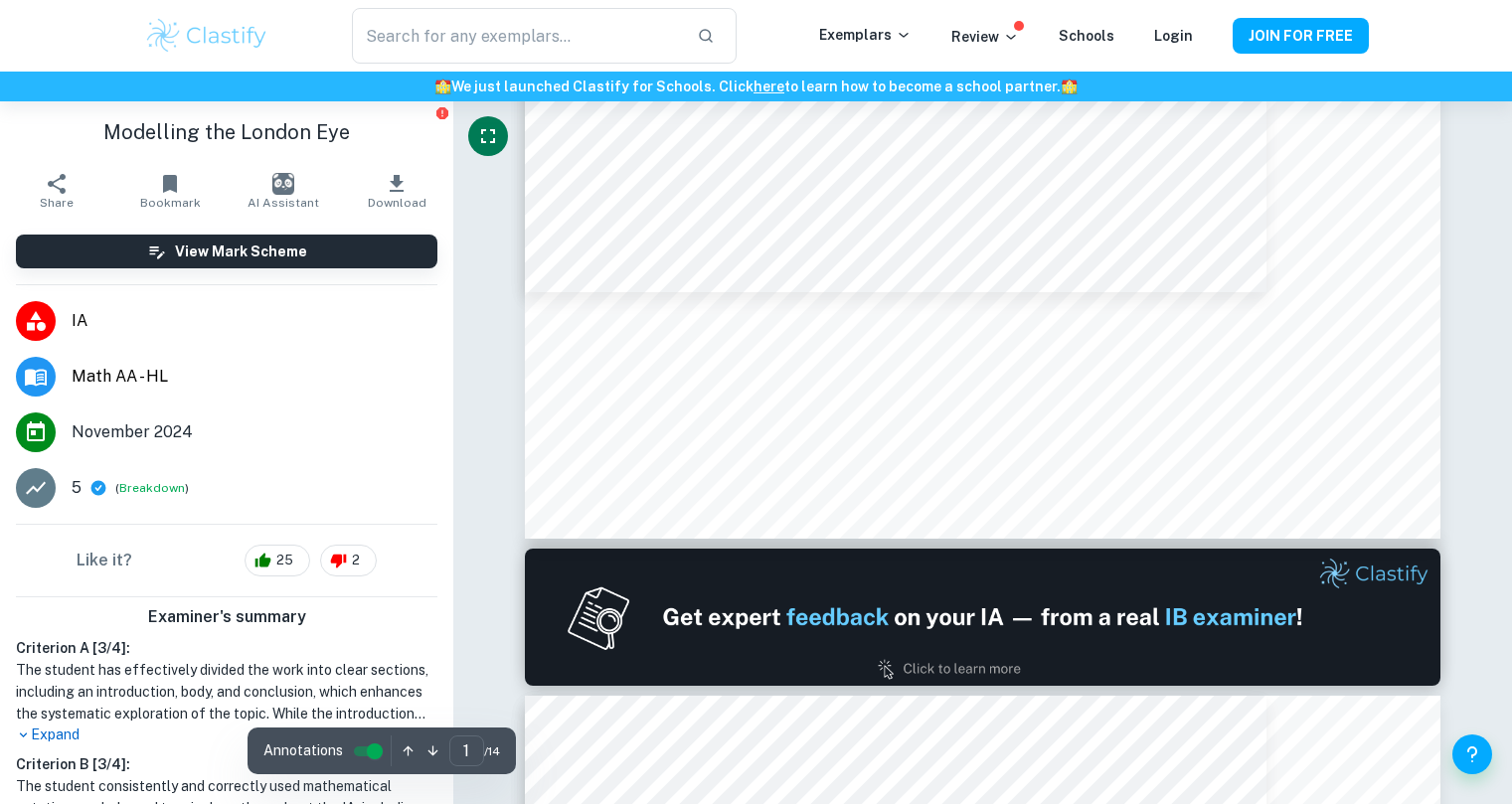 type on "2" 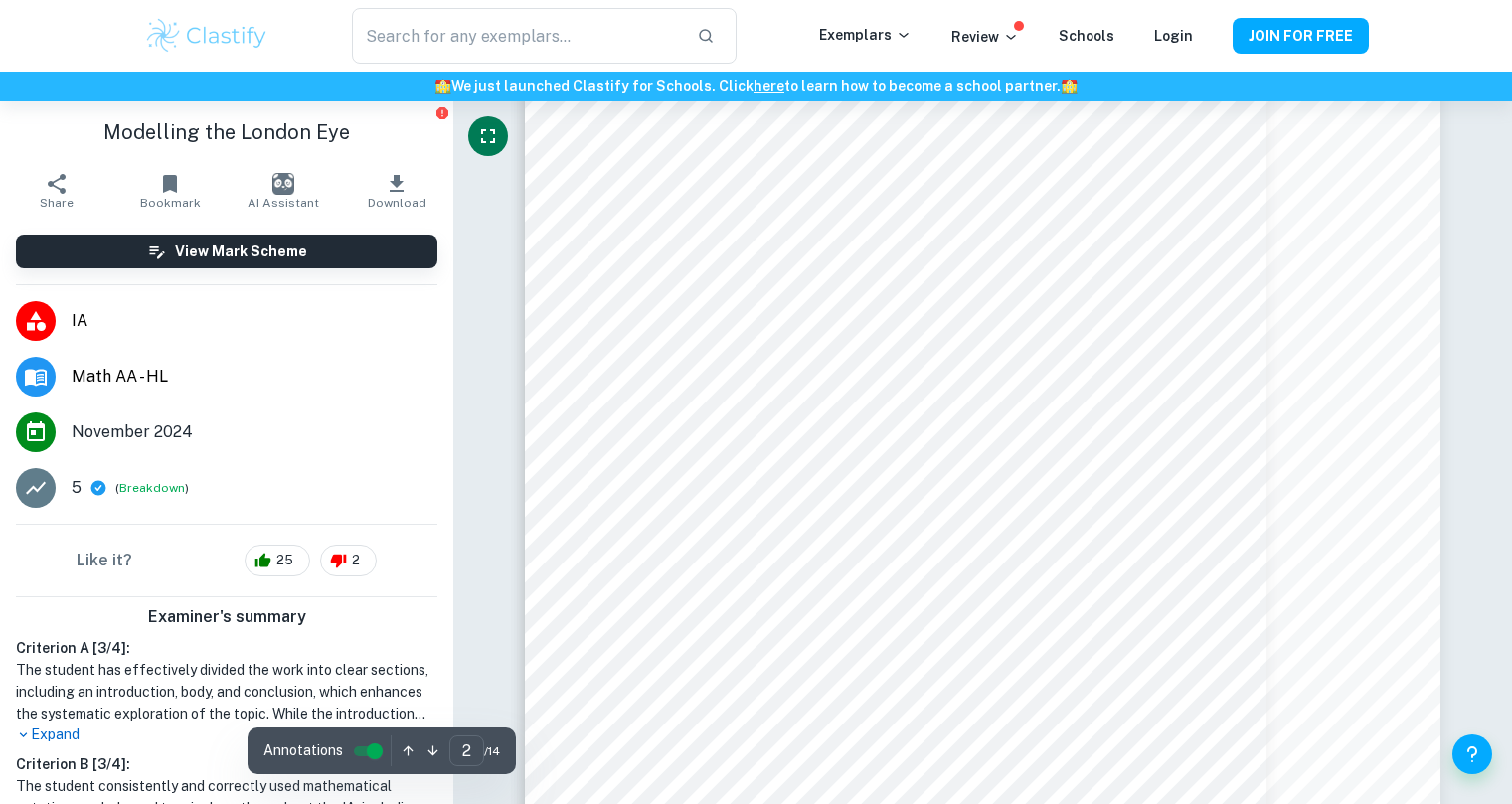 scroll, scrollTop: 1510, scrollLeft: 0, axis: vertical 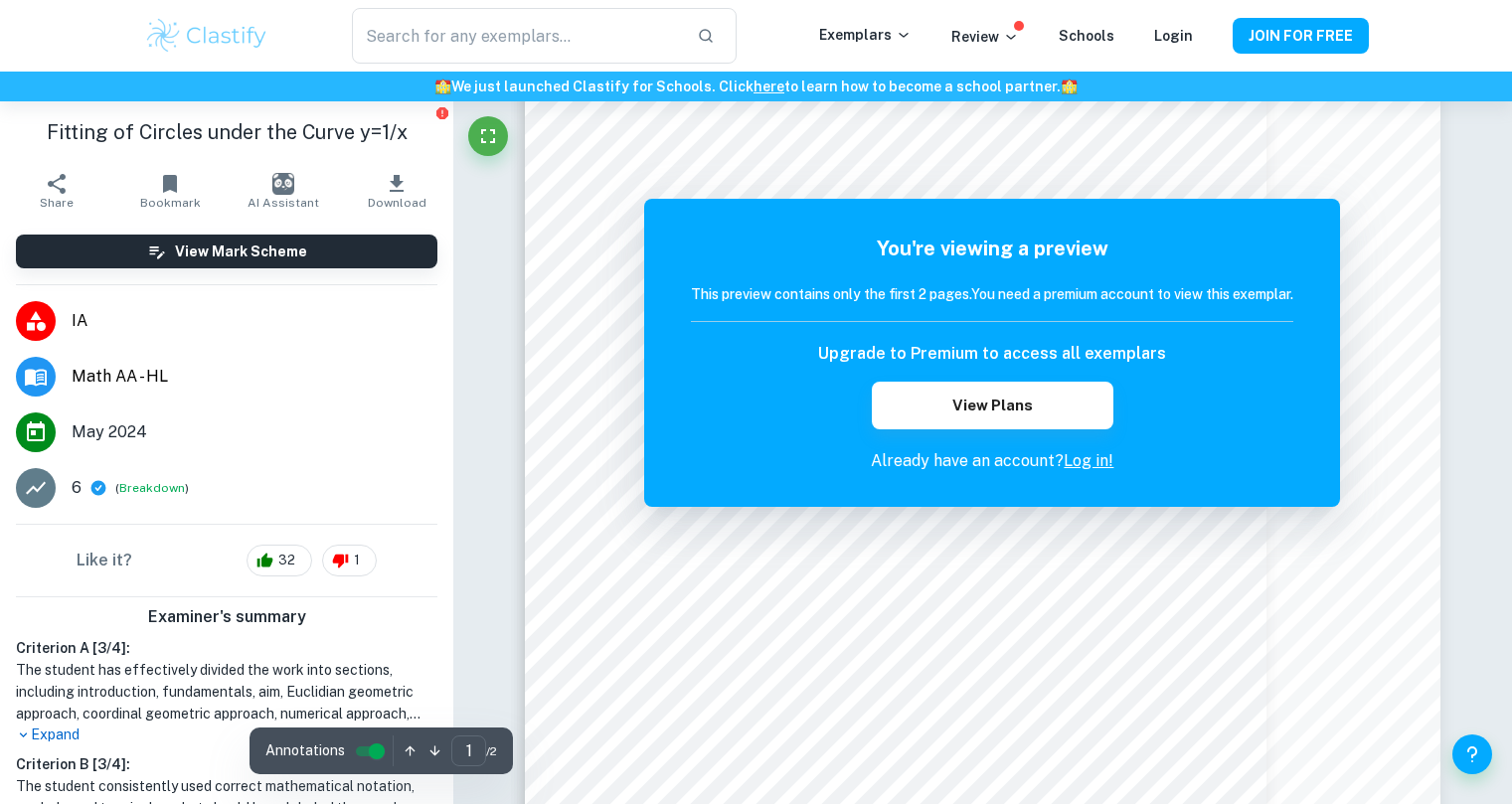 click on "Log in!" at bounding box center (1089, 460) 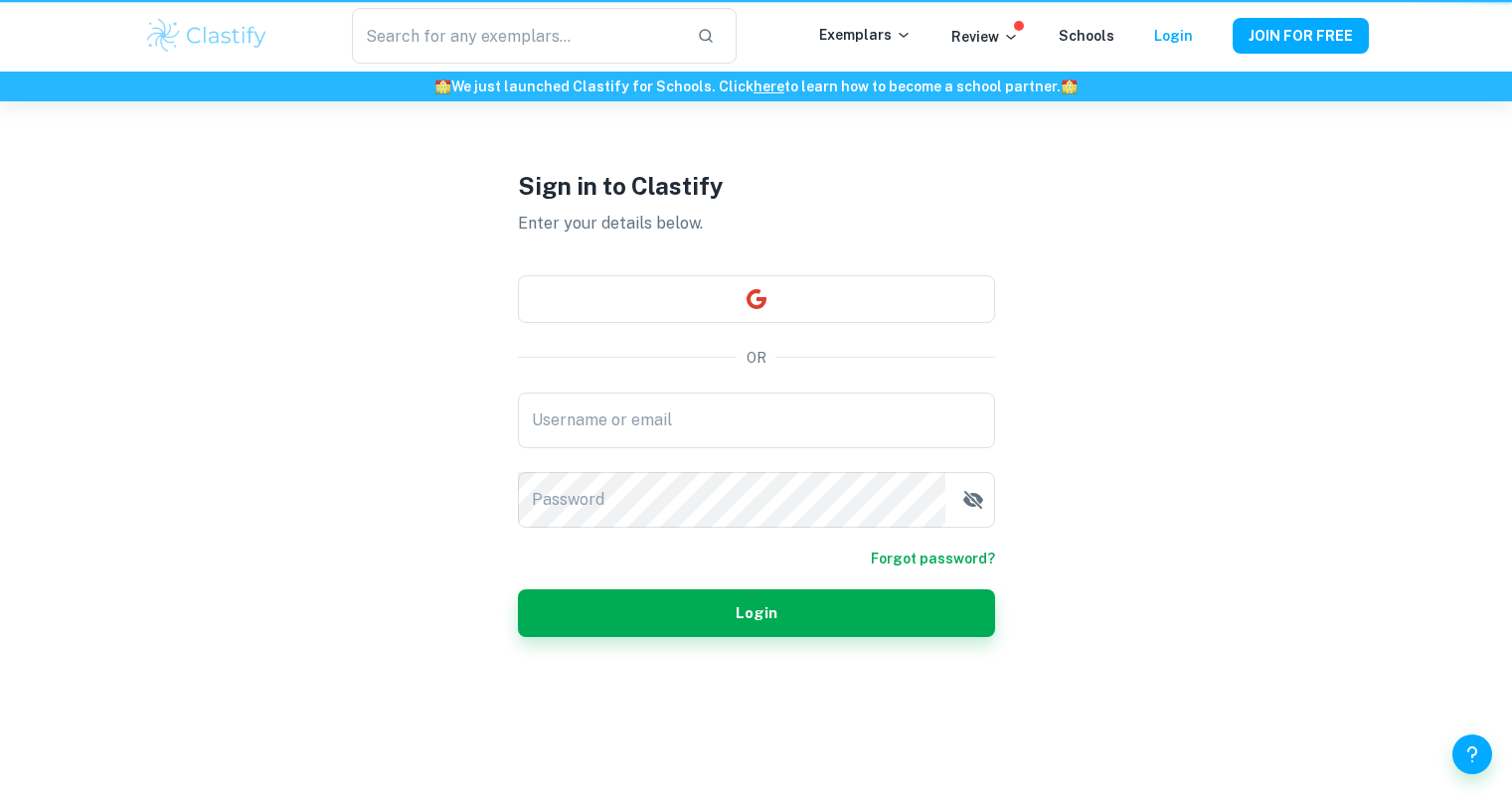 scroll, scrollTop: 0, scrollLeft: 0, axis: both 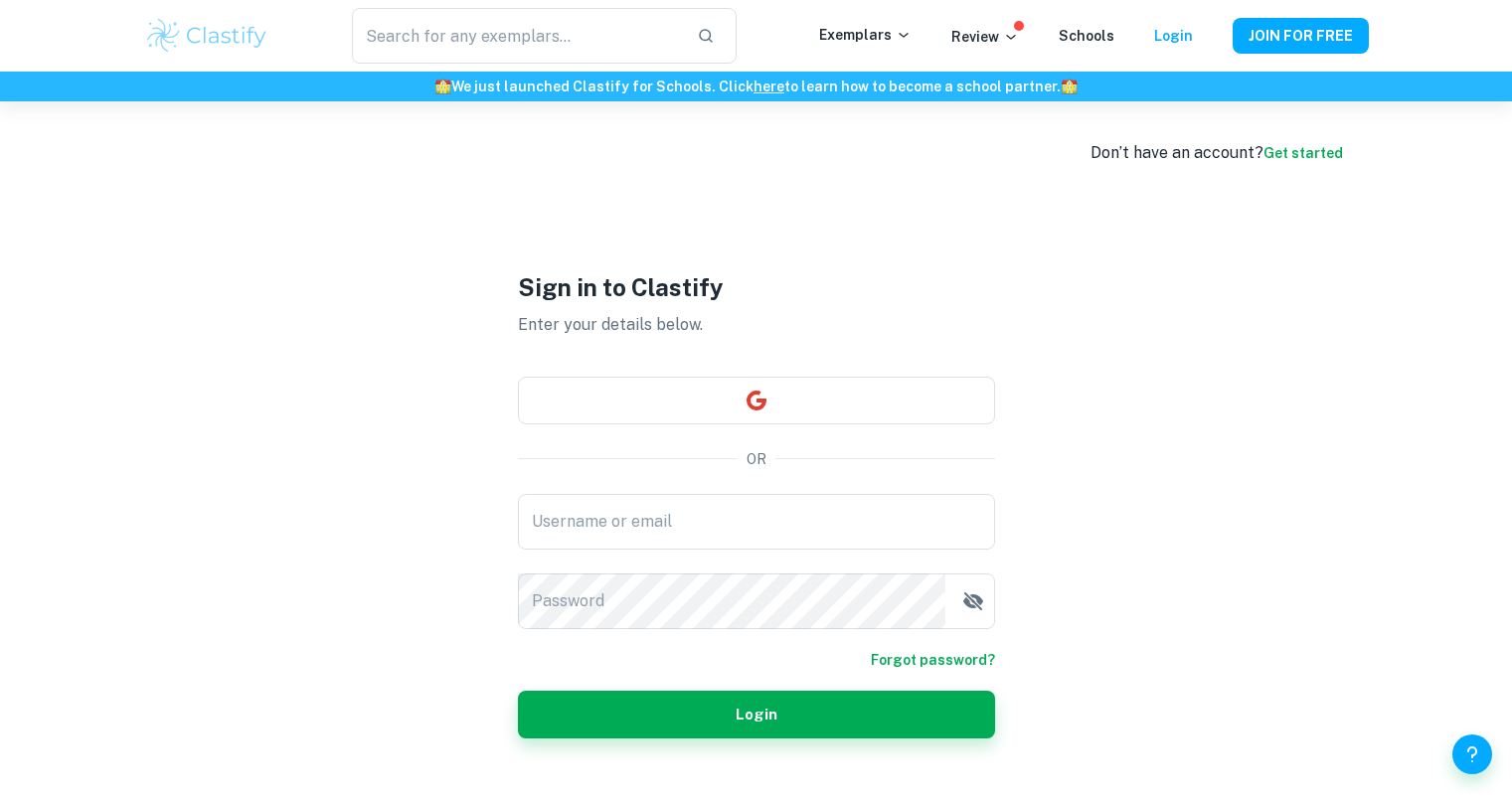 click on "Forgot password?" at bounding box center (756, 660) 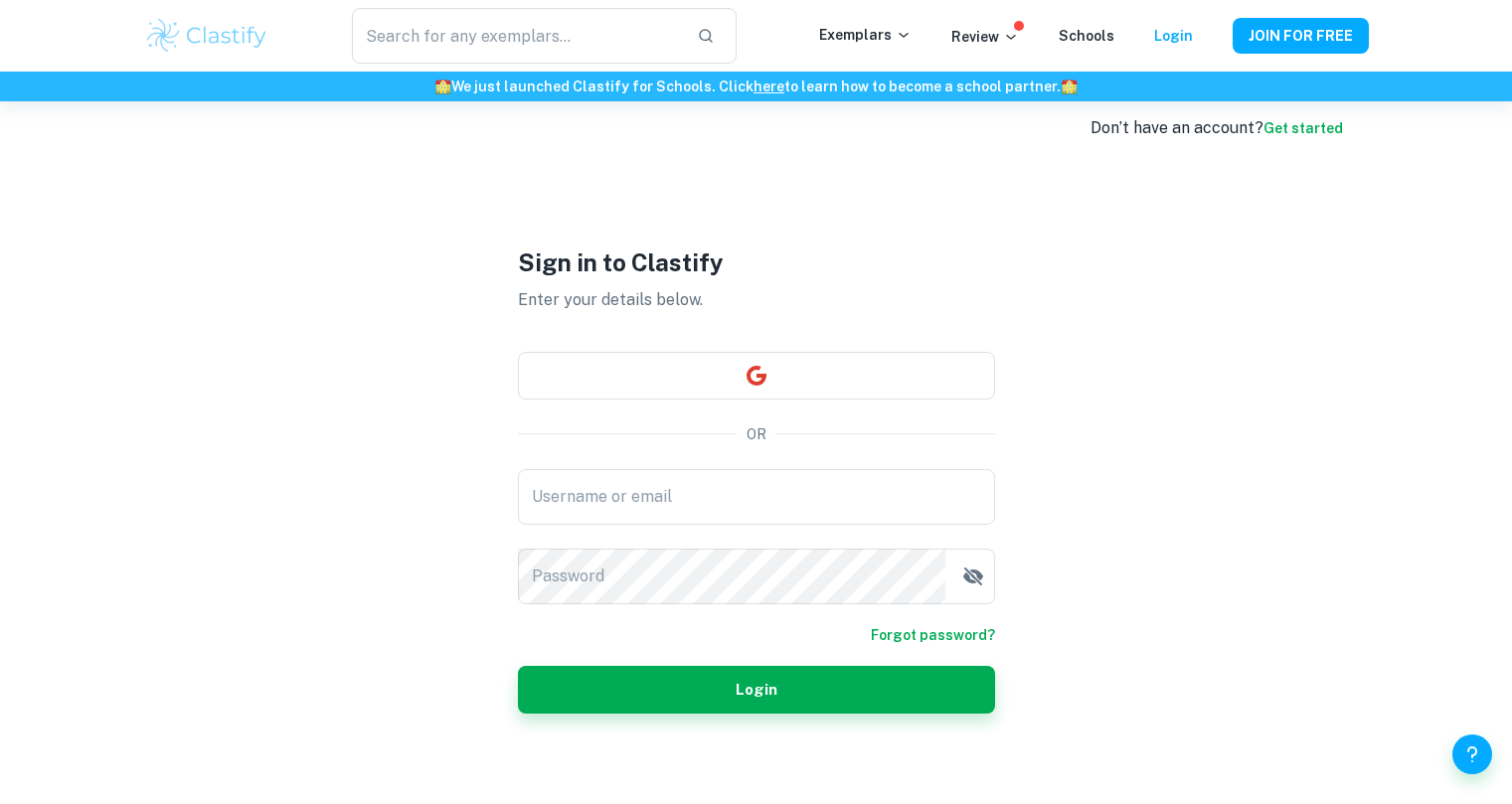 scroll, scrollTop: 26, scrollLeft: 0, axis: vertical 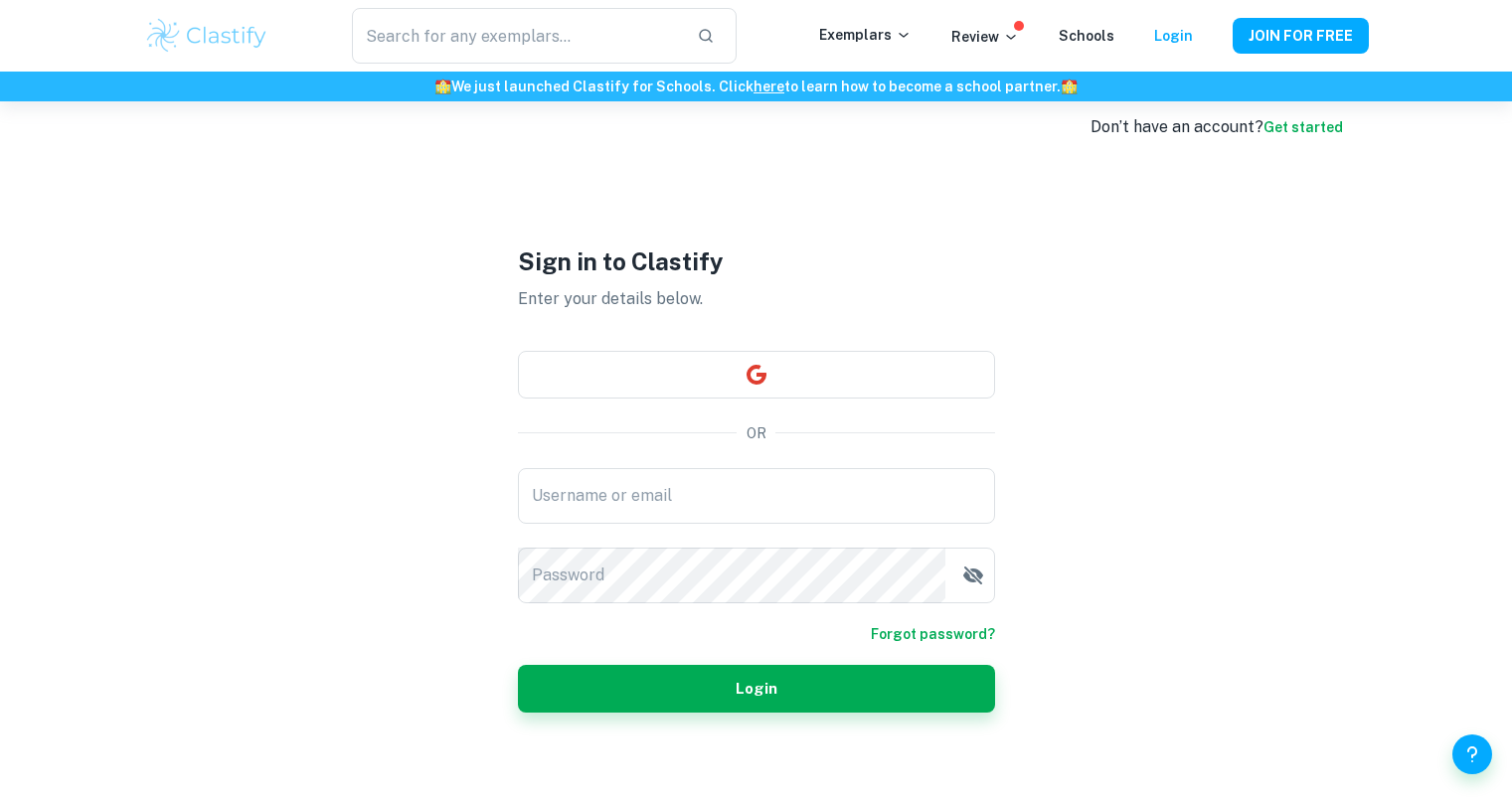 click on "Sign in to Clastify Enter your details below. OR Username or email Username or email Password Password Forgot password? Login" at bounding box center (756, 477) 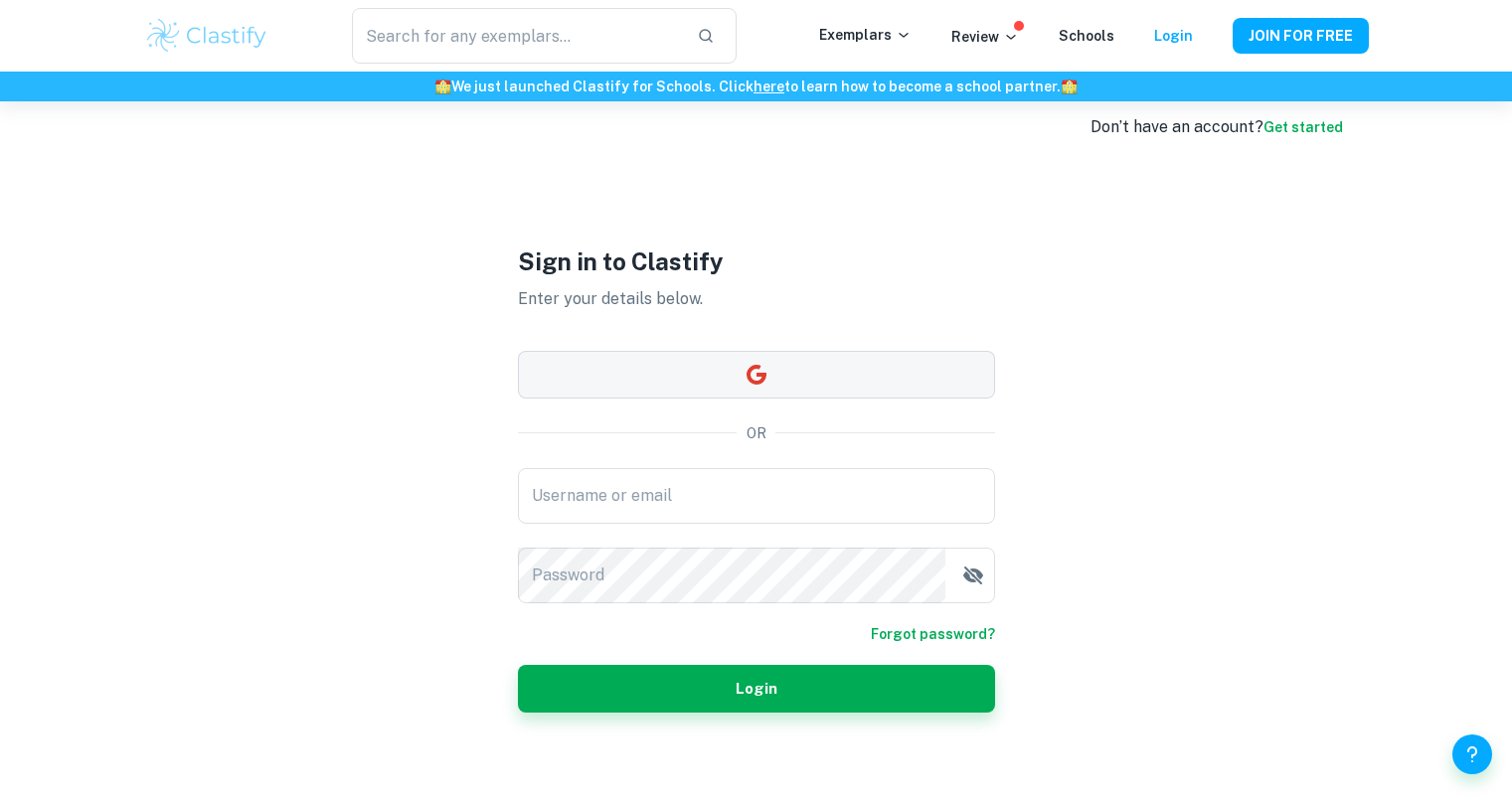 click at bounding box center [756, 375] 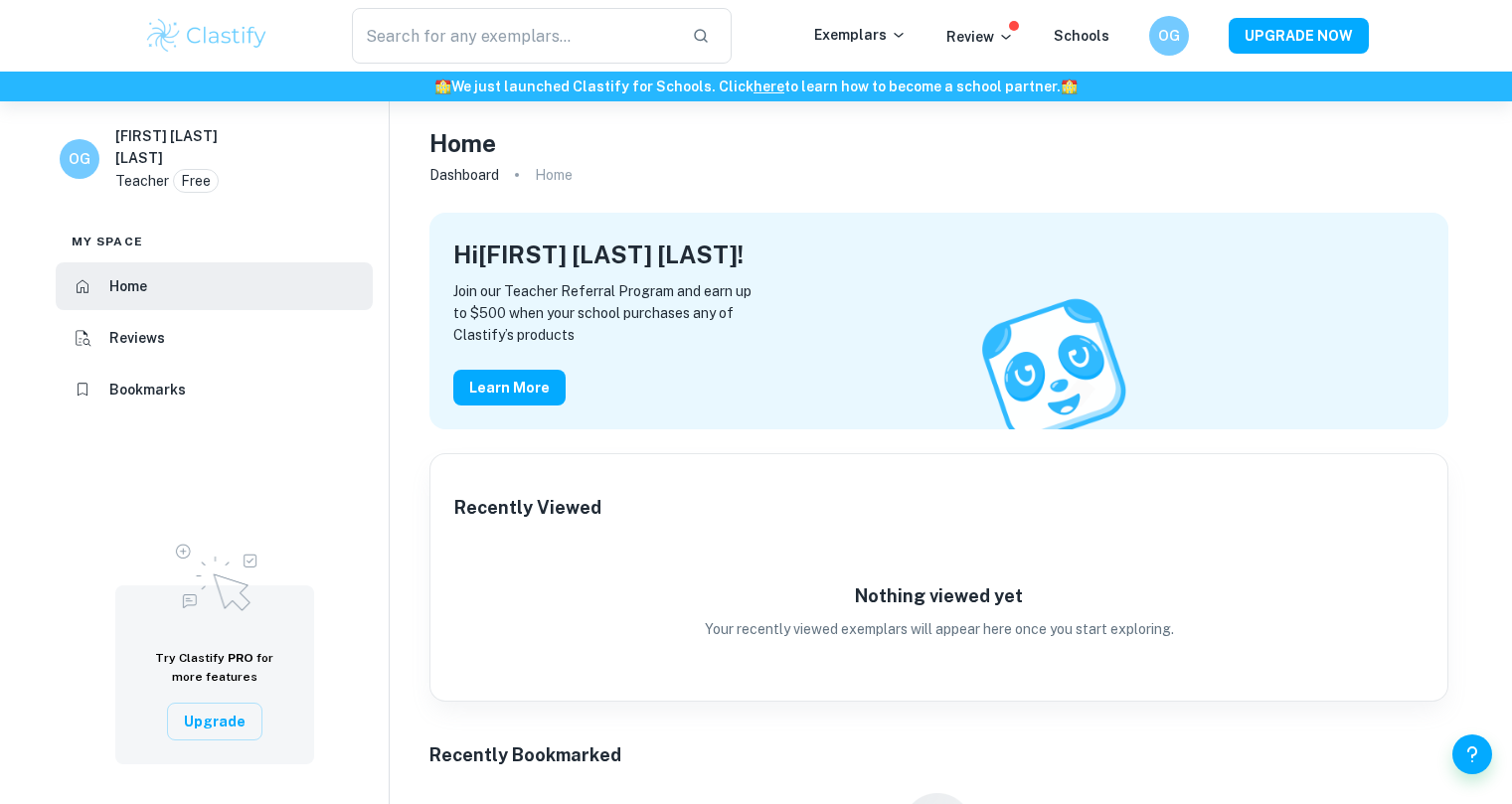 scroll, scrollTop: 0, scrollLeft: 0, axis: both 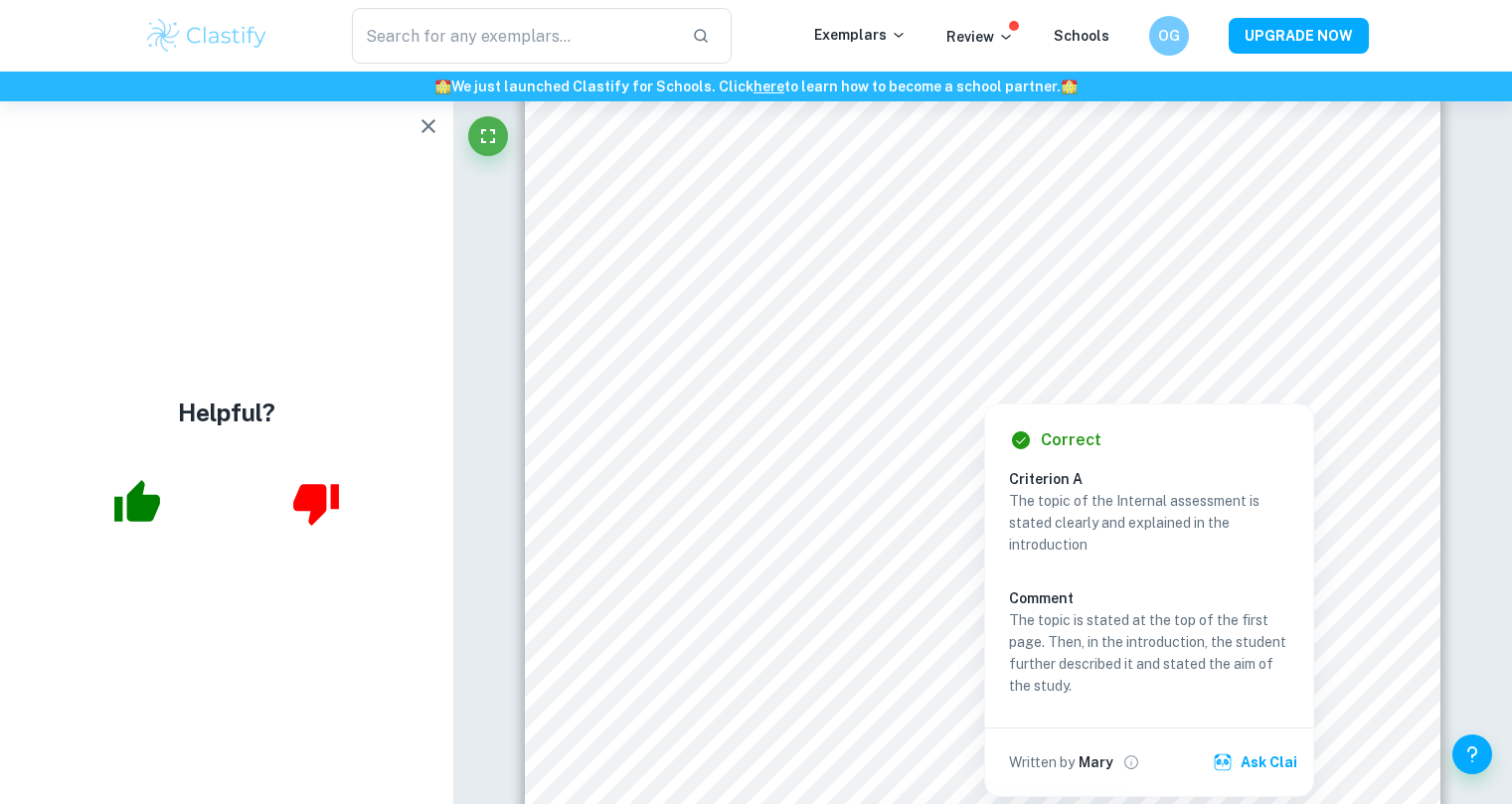 drag, startPoint x: 1088, startPoint y: 338, endPoint x: 1147, endPoint y: 344, distance: 59.3043 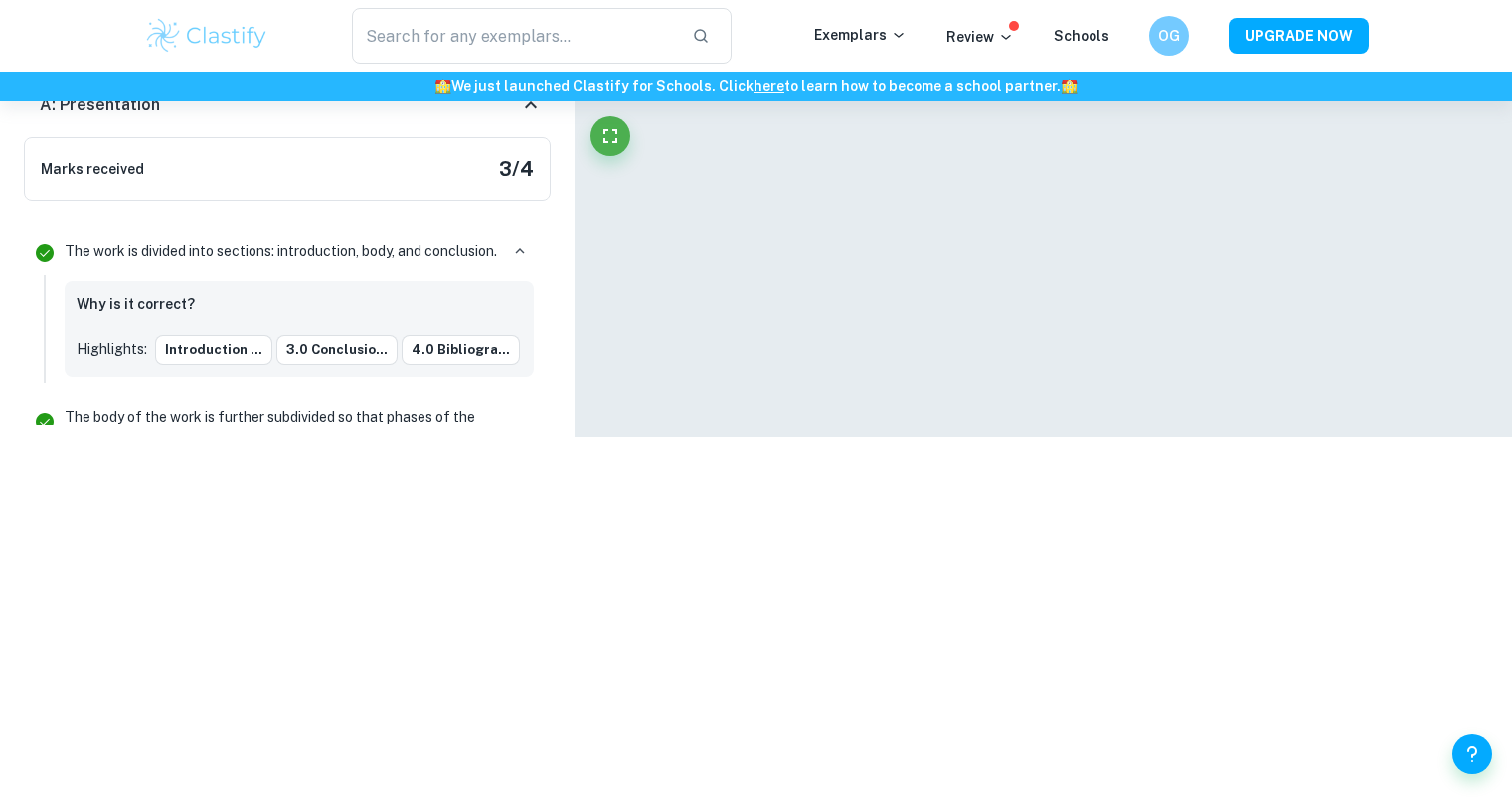 scroll, scrollTop: 418, scrollLeft: 0, axis: vertical 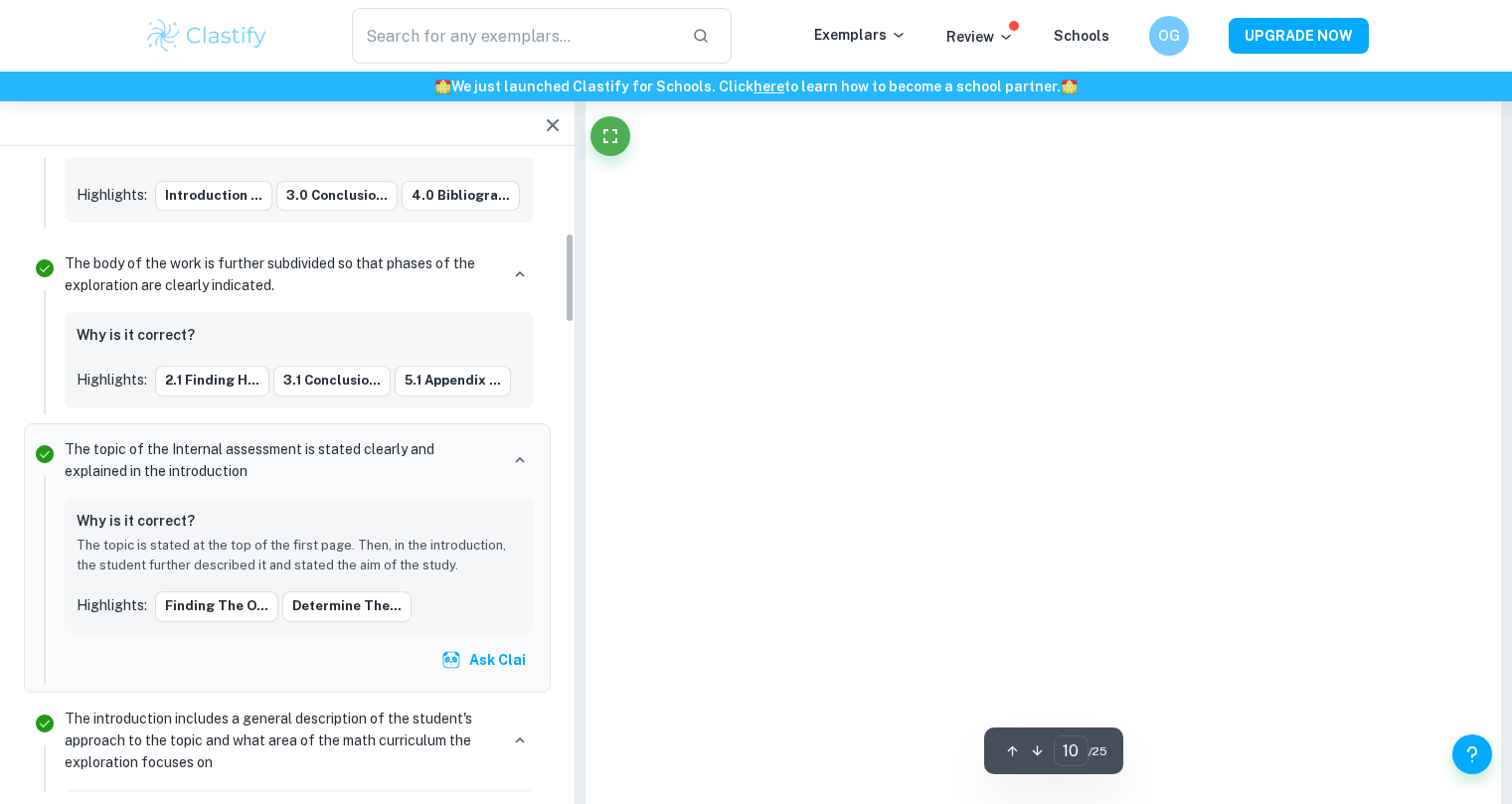 type on "1" 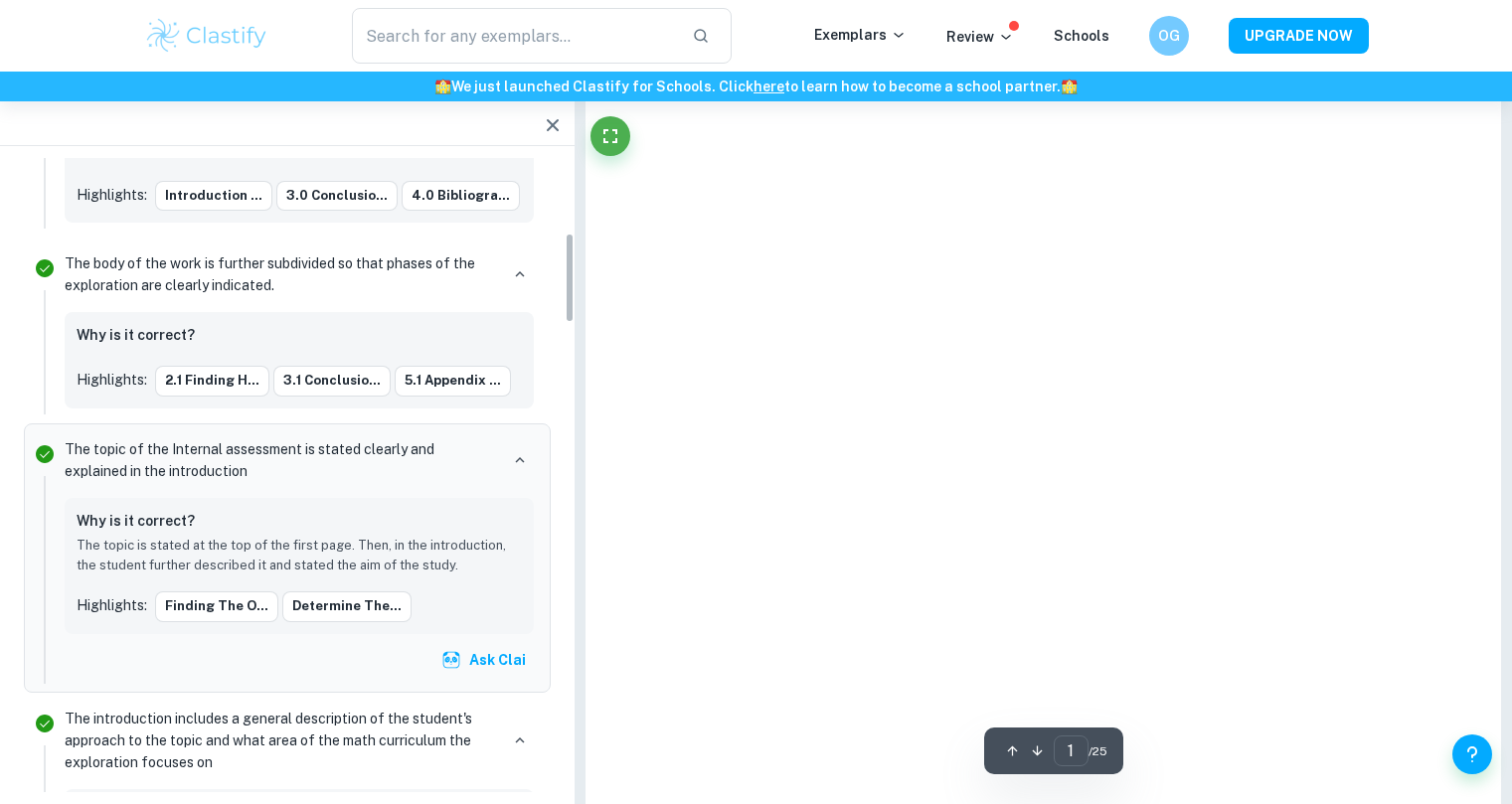 scroll, scrollTop: 521, scrollLeft: 0, axis: vertical 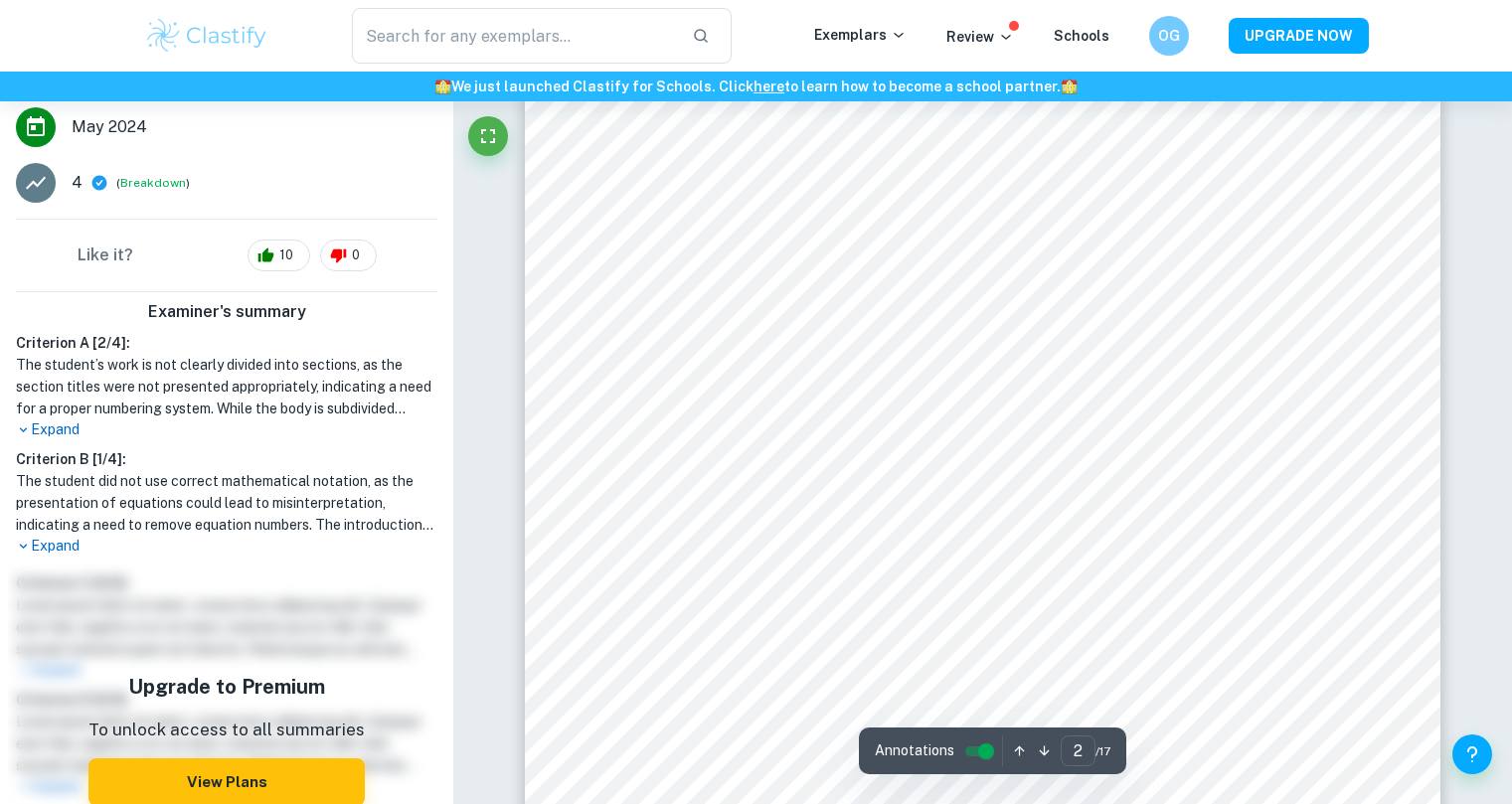 type on "3" 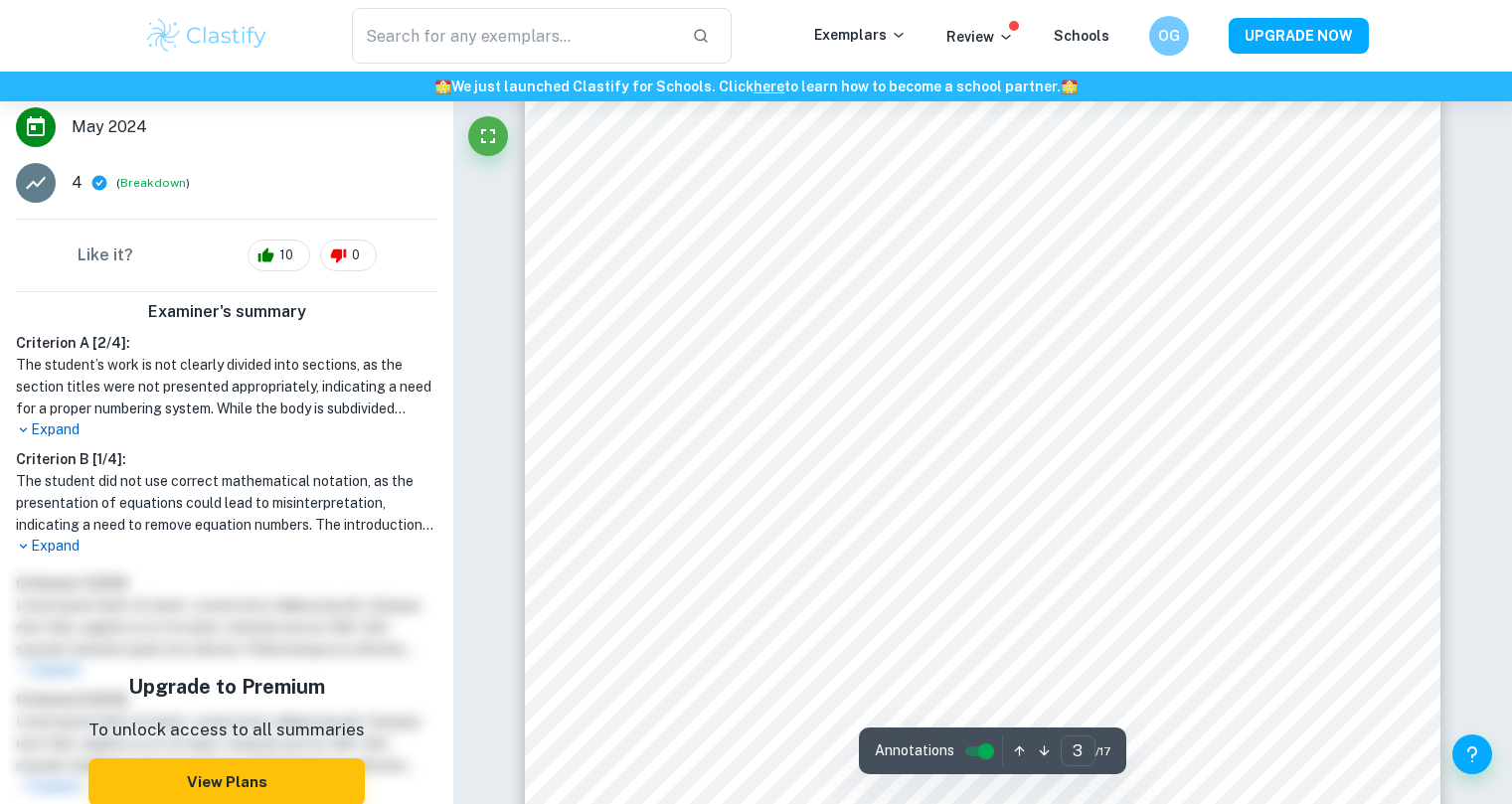 scroll, scrollTop: 3300, scrollLeft: 0, axis: vertical 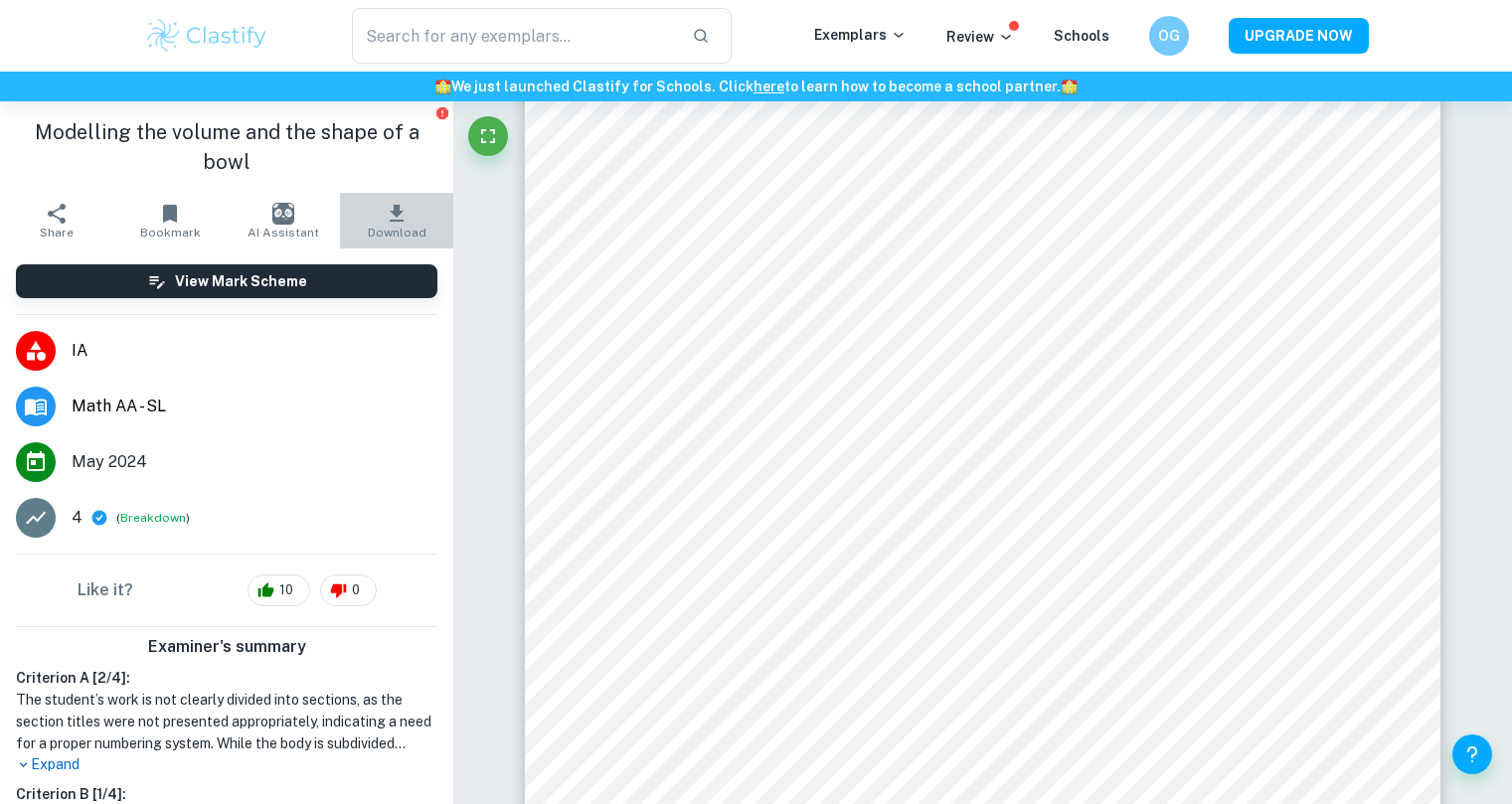 click 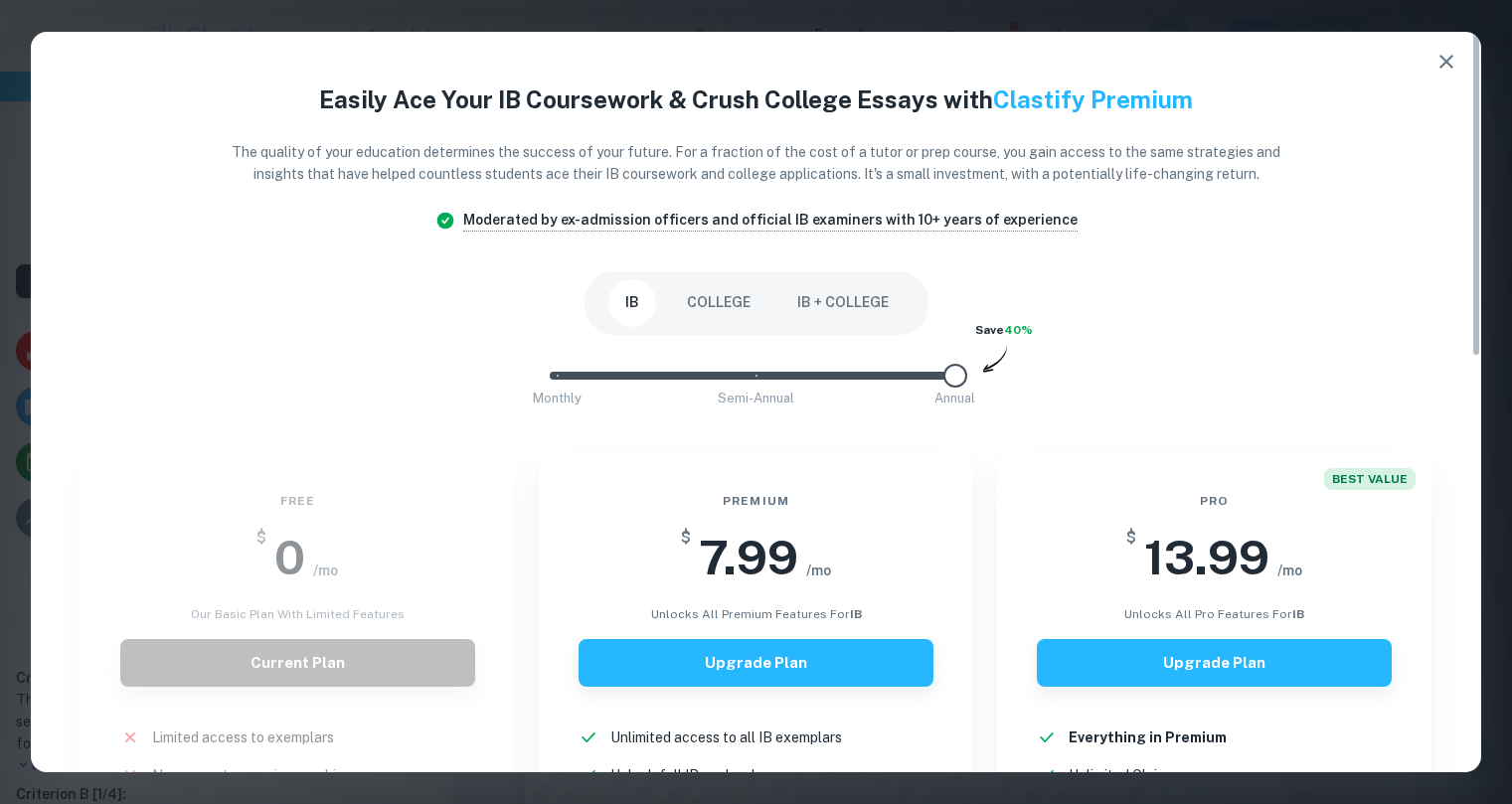 click 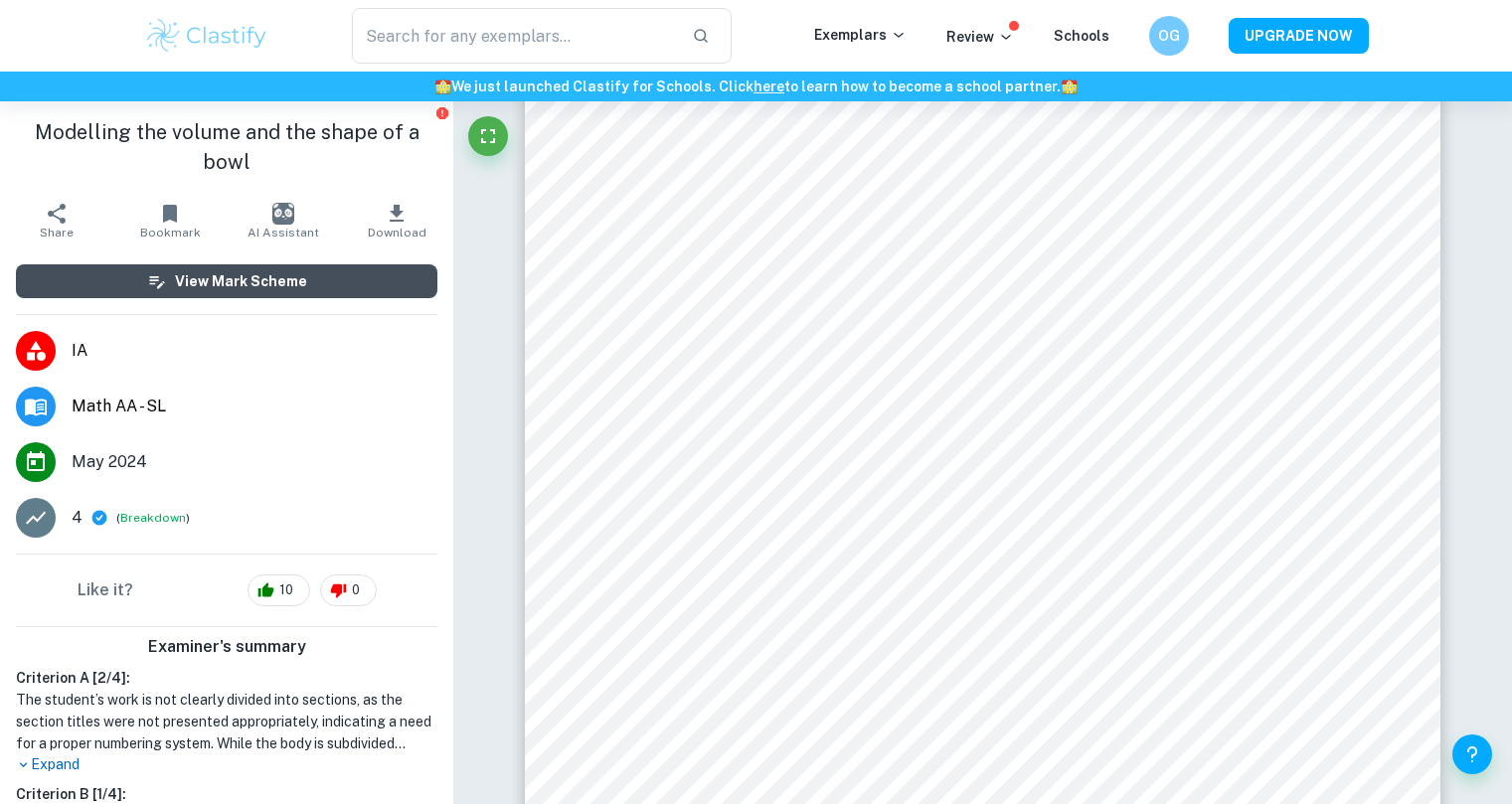 click on "View Mark Scheme" at bounding box center [241, 281] 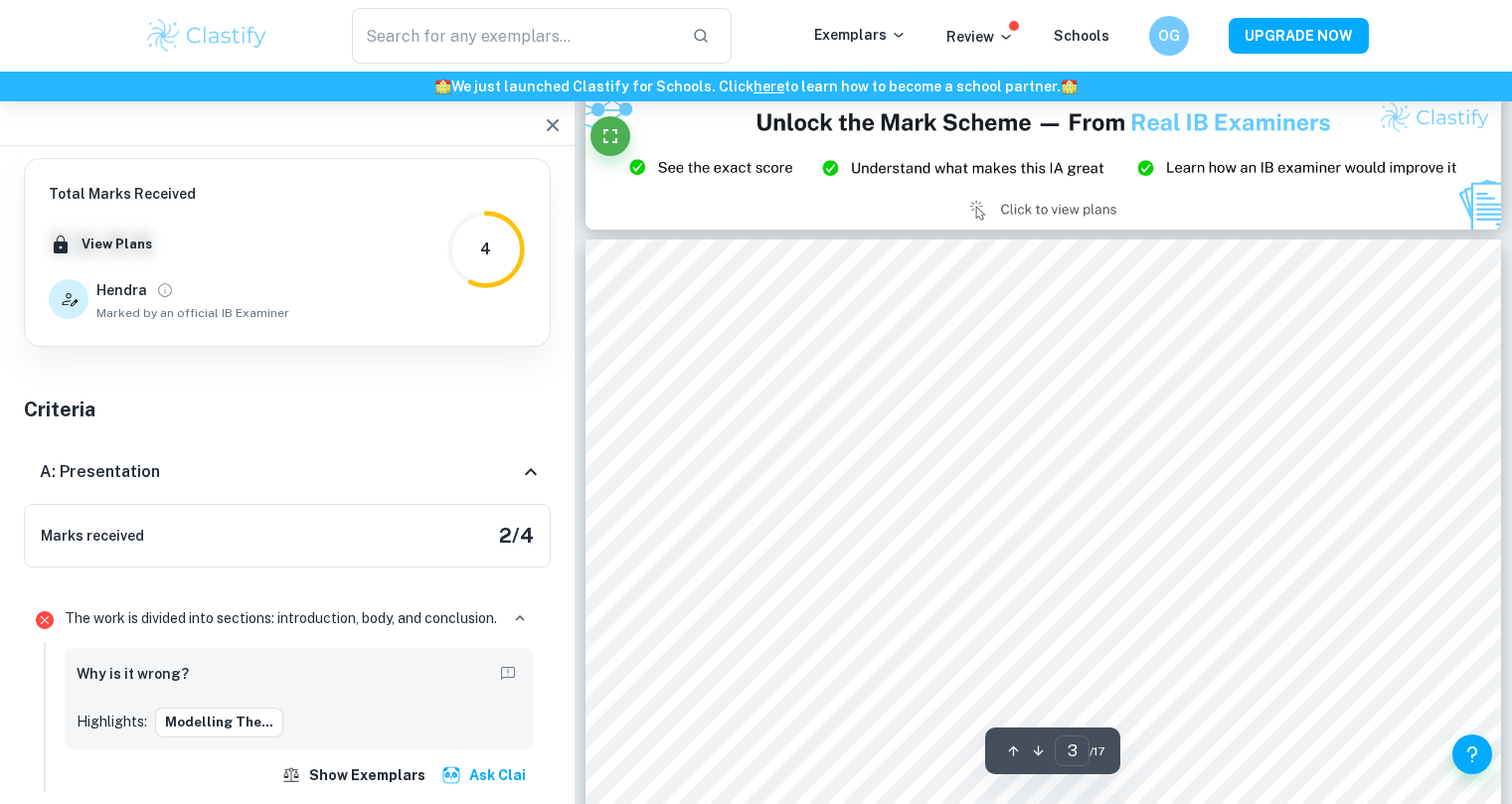 scroll, scrollTop: 2909, scrollLeft: 0, axis: vertical 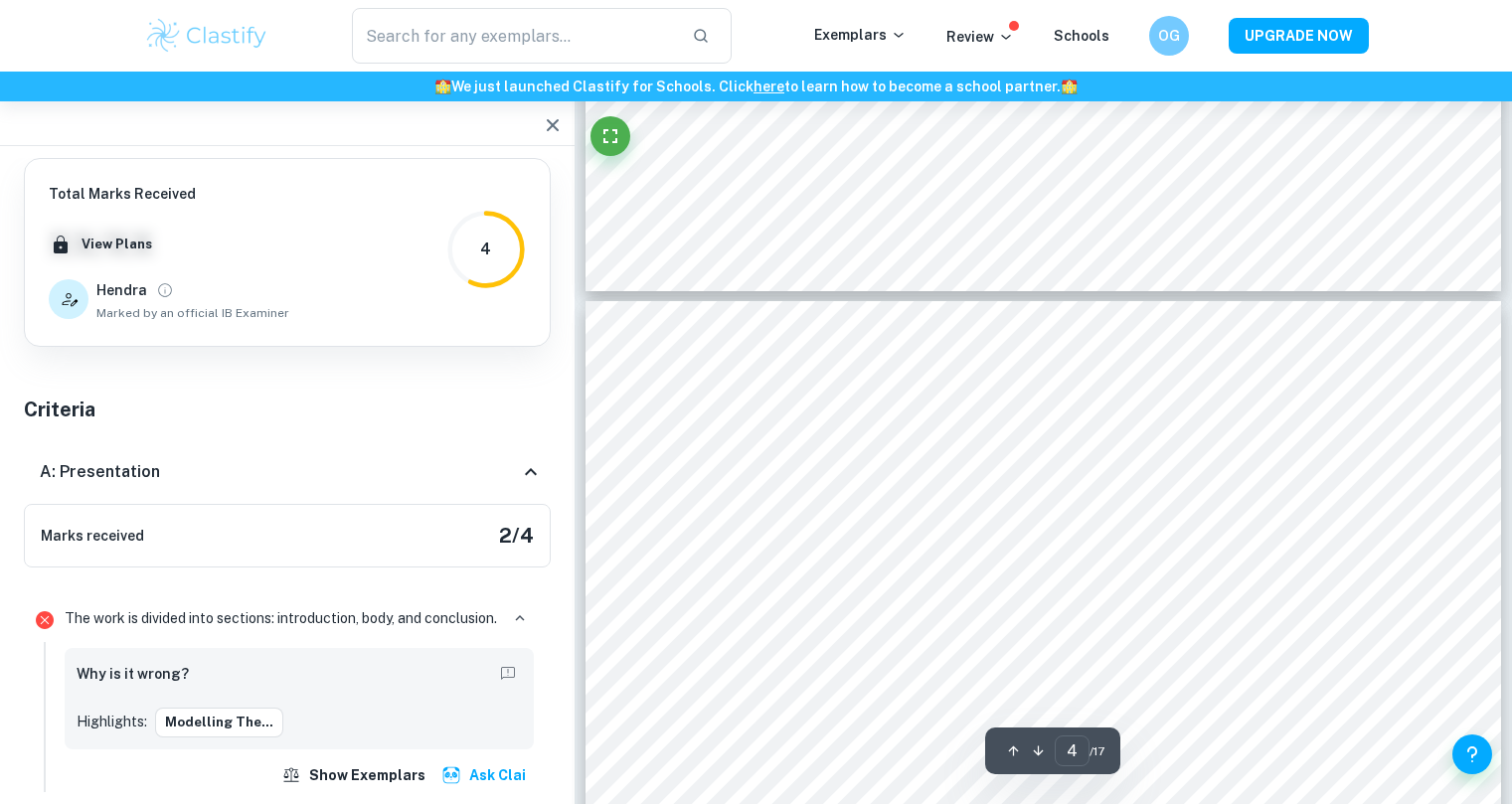 type on "3" 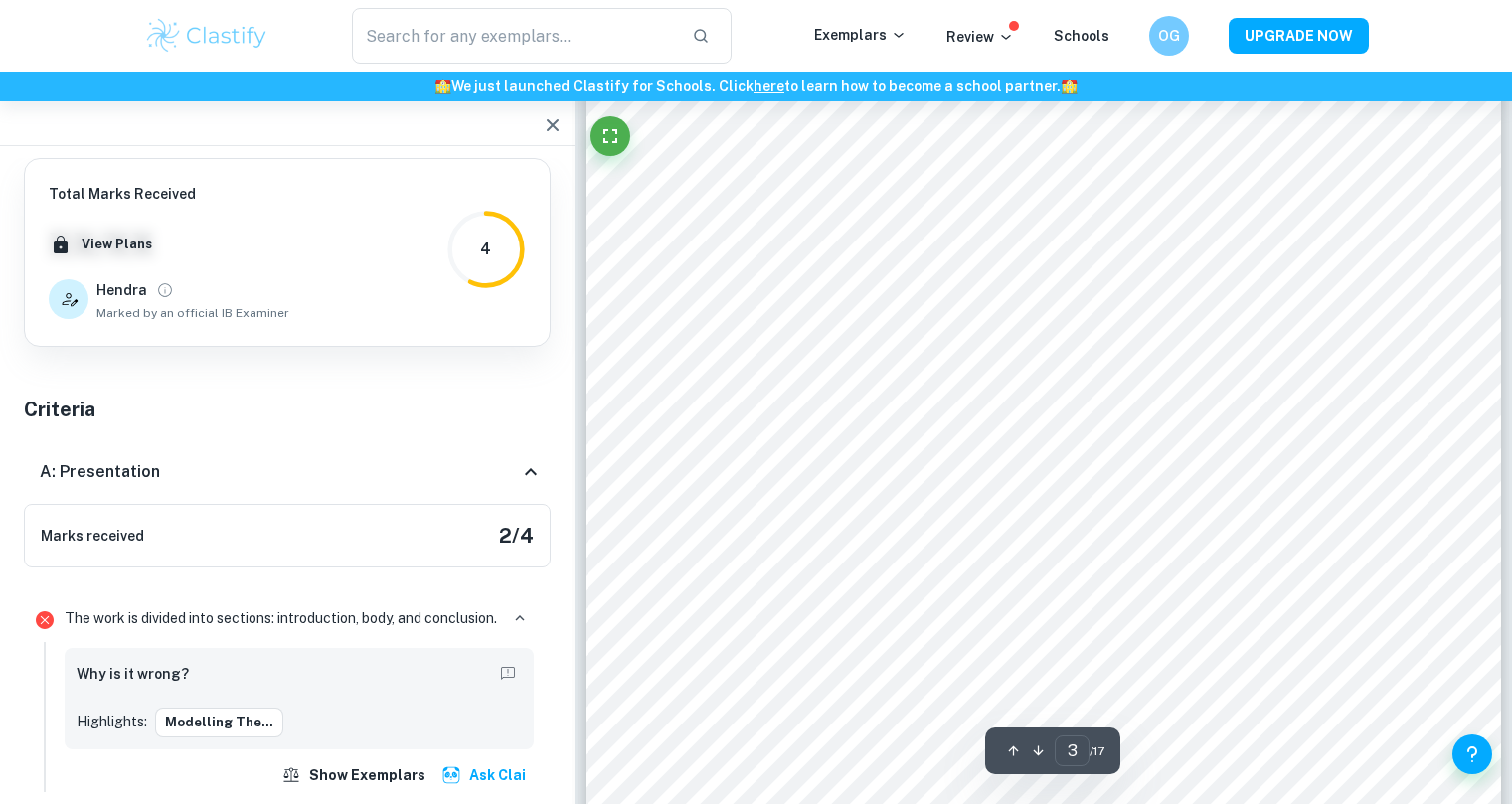 scroll, scrollTop: 3381, scrollLeft: 0, axis: vertical 